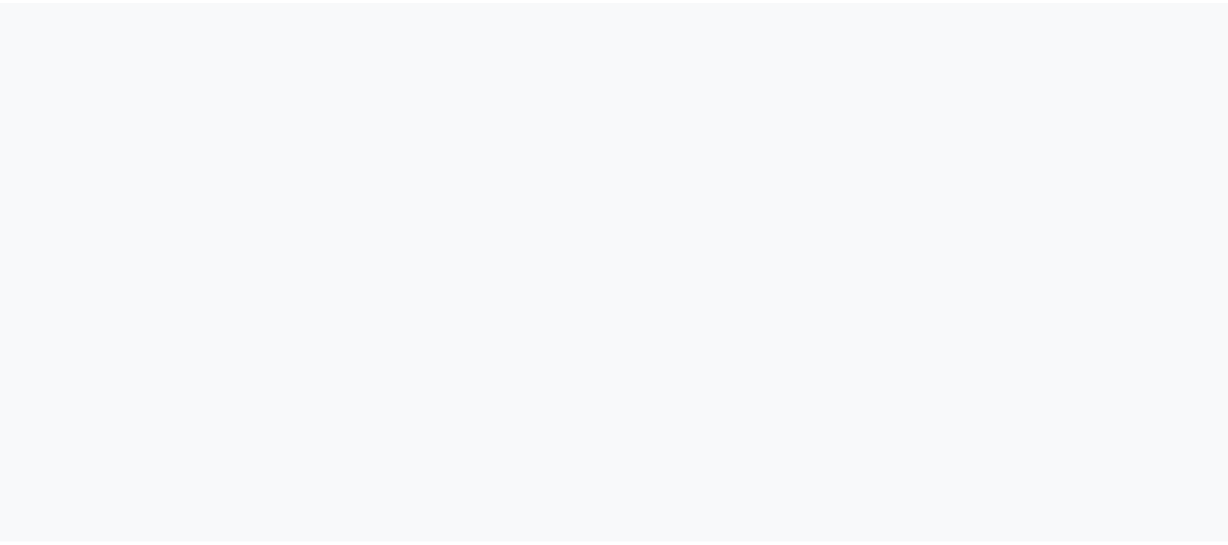 scroll, scrollTop: 0, scrollLeft: 0, axis: both 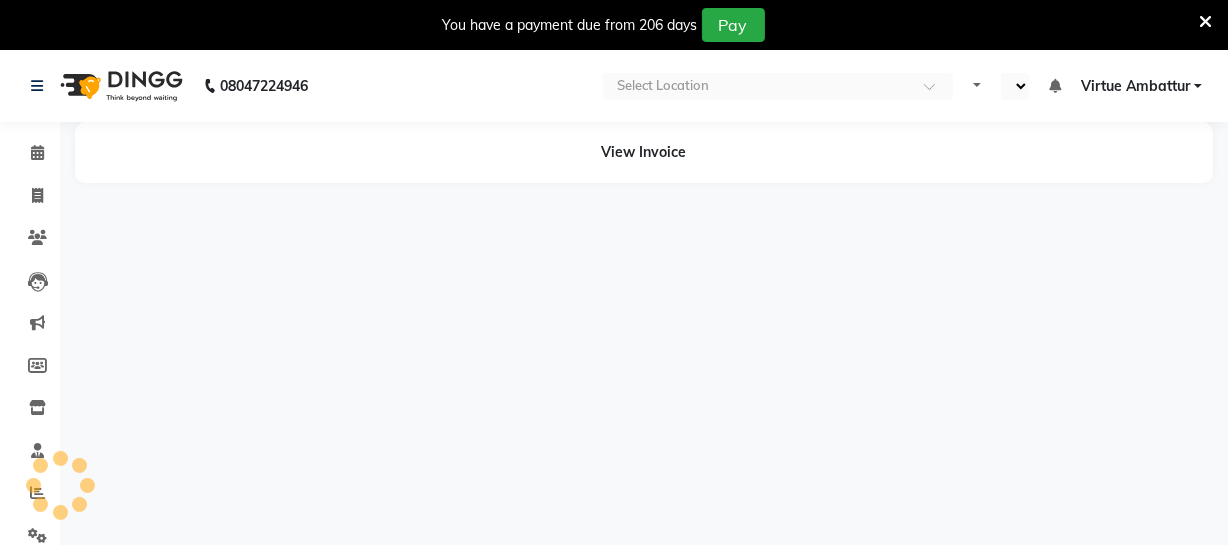 select on "en" 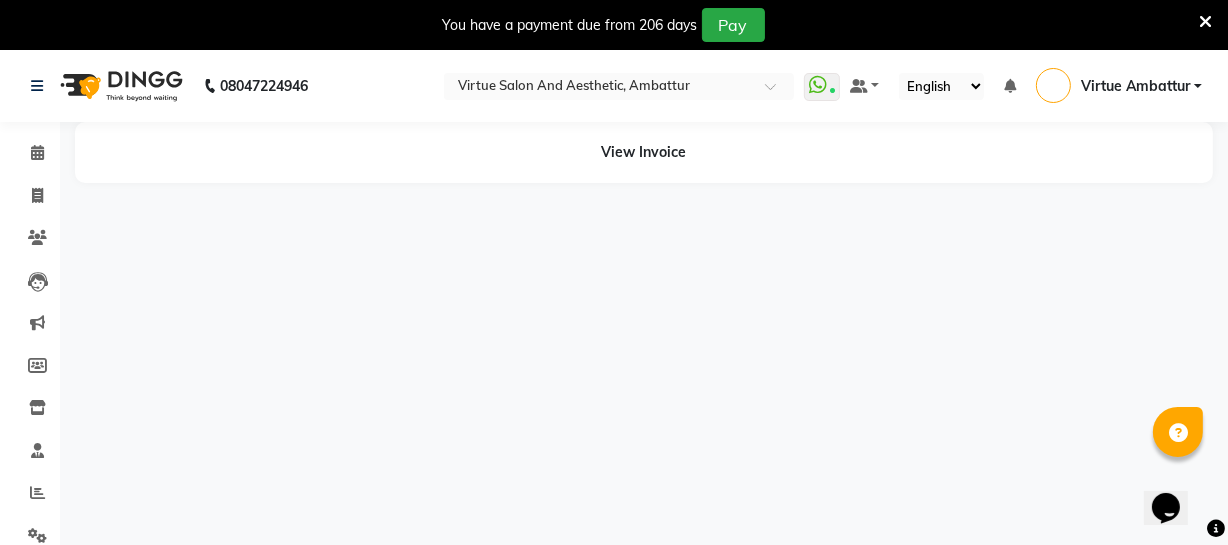 scroll, scrollTop: 0, scrollLeft: 0, axis: both 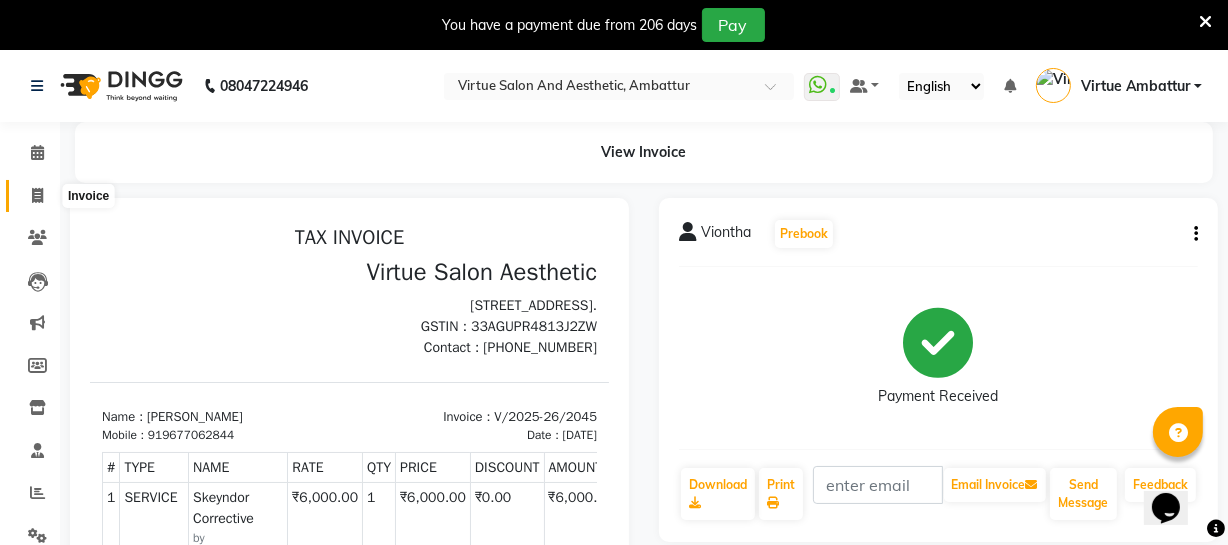 click 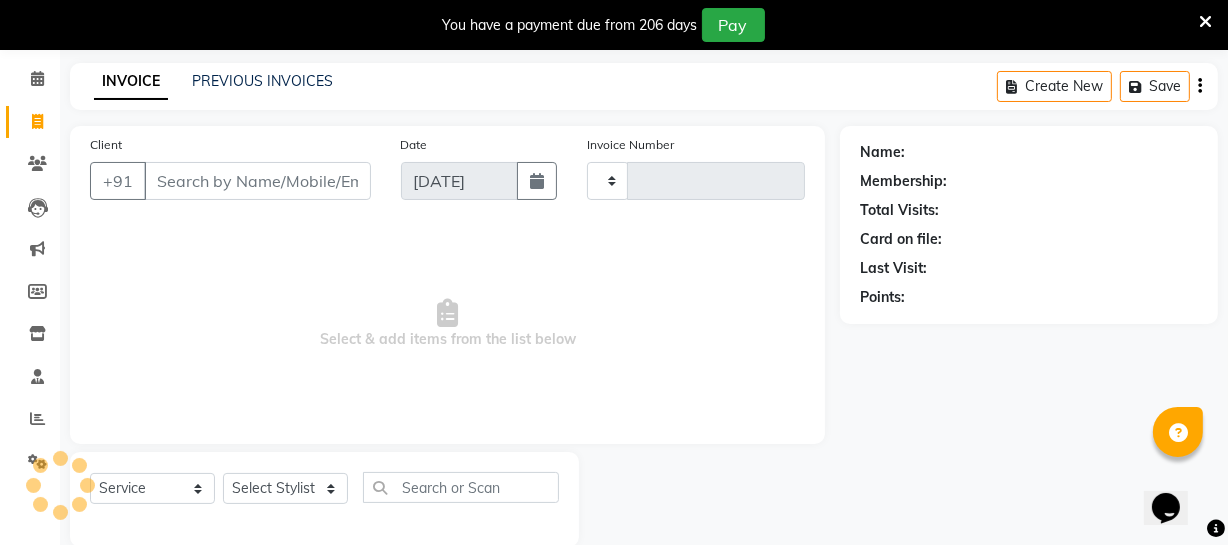 type on "2047" 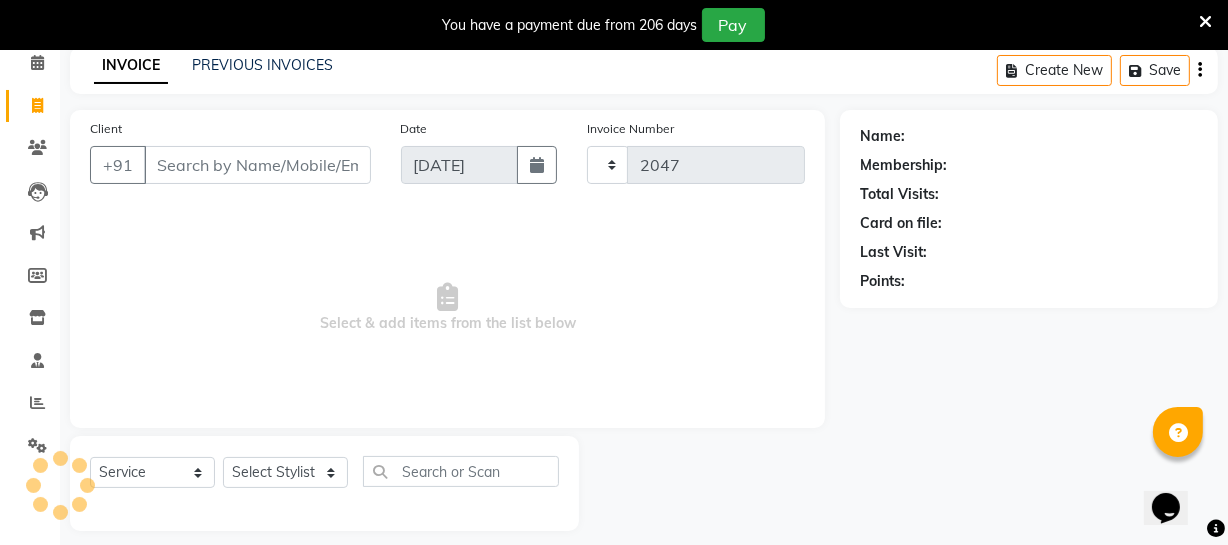 scroll, scrollTop: 107, scrollLeft: 0, axis: vertical 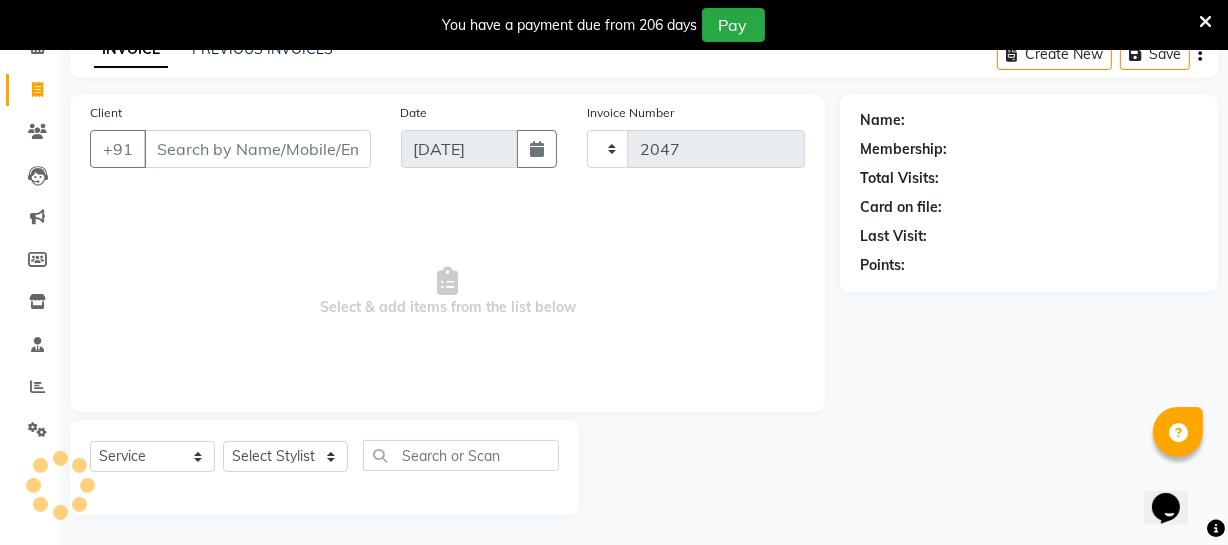select on "5237" 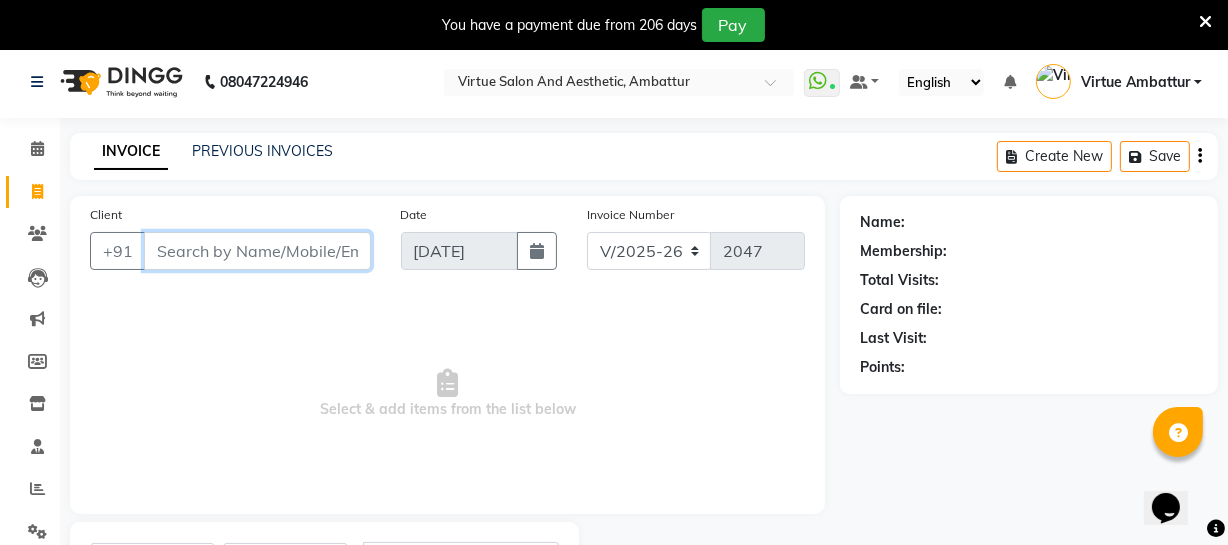 scroll, scrollTop: 0, scrollLeft: 0, axis: both 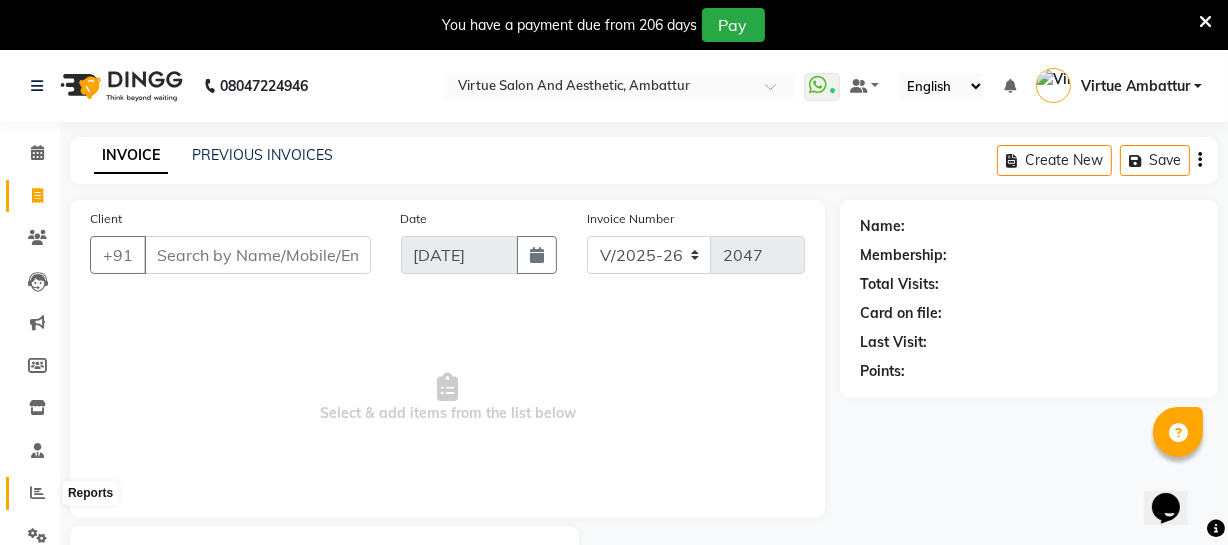 click 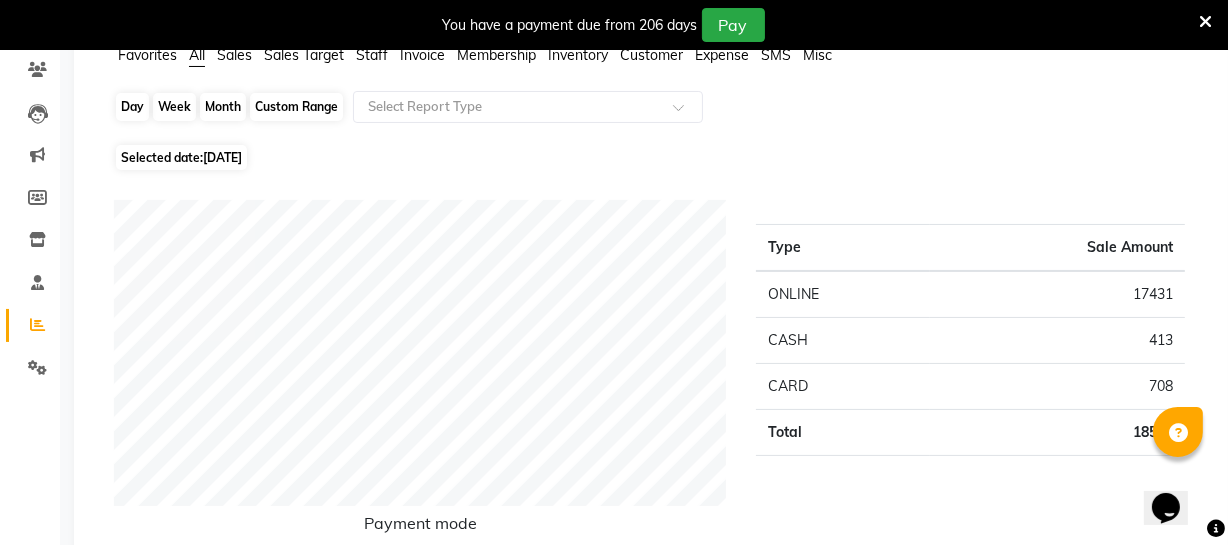 scroll, scrollTop: 181, scrollLeft: 0, axis: vertical 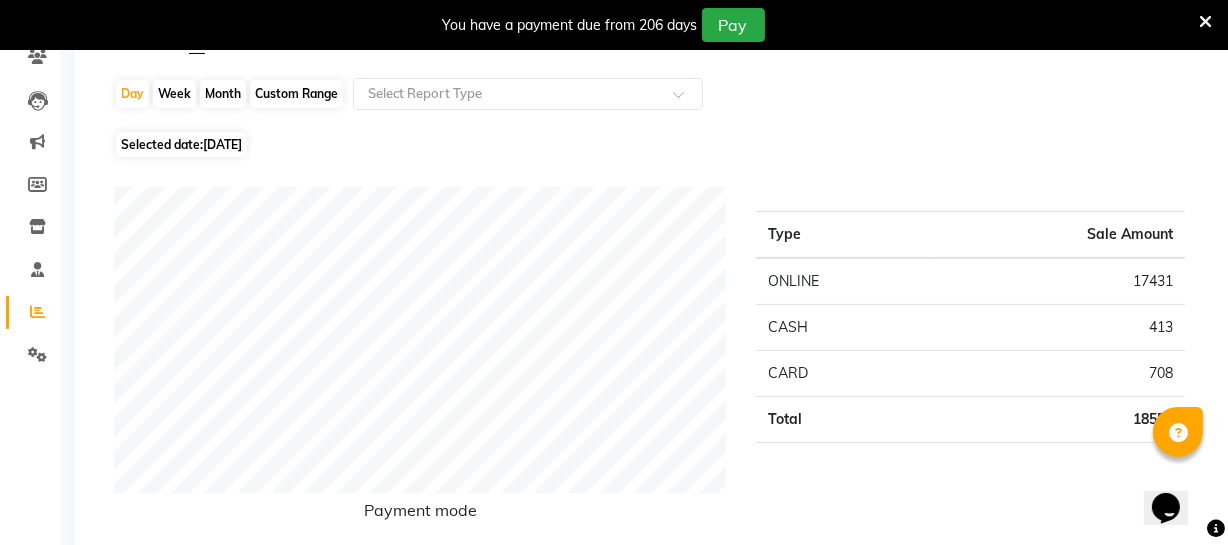 click on "Month" 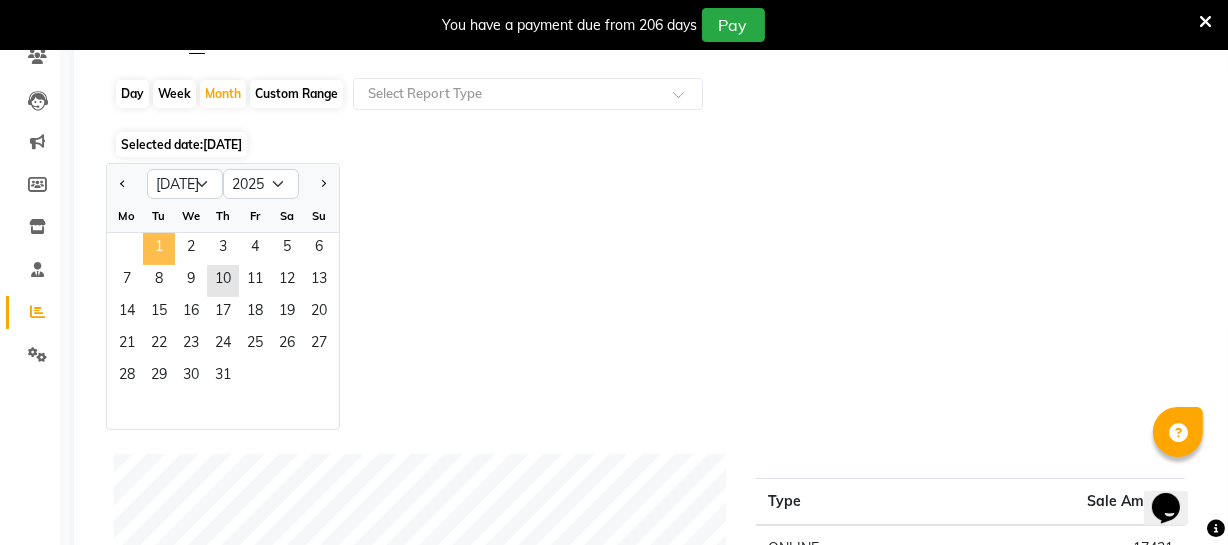 click on "1" 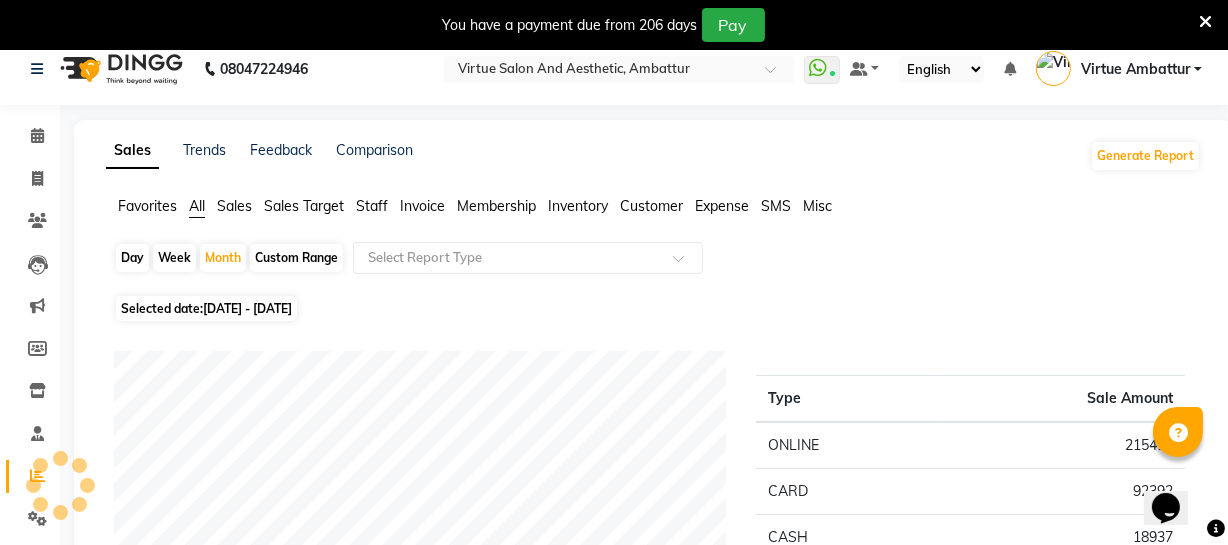 scroll, scrollTop: 0, scrollLeft: 0, axis: both 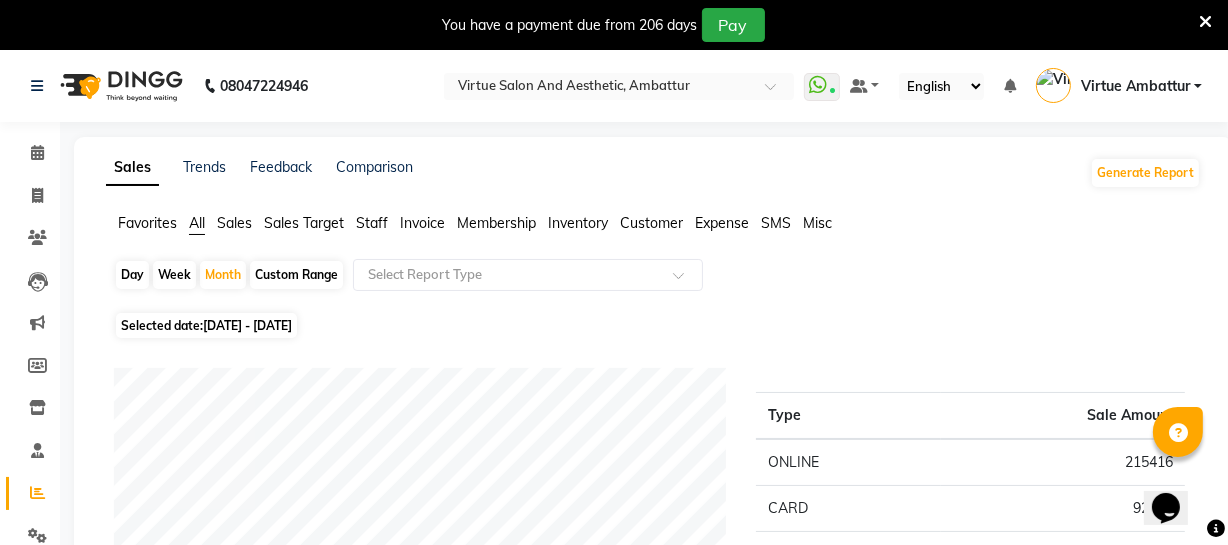 click on "Staff" 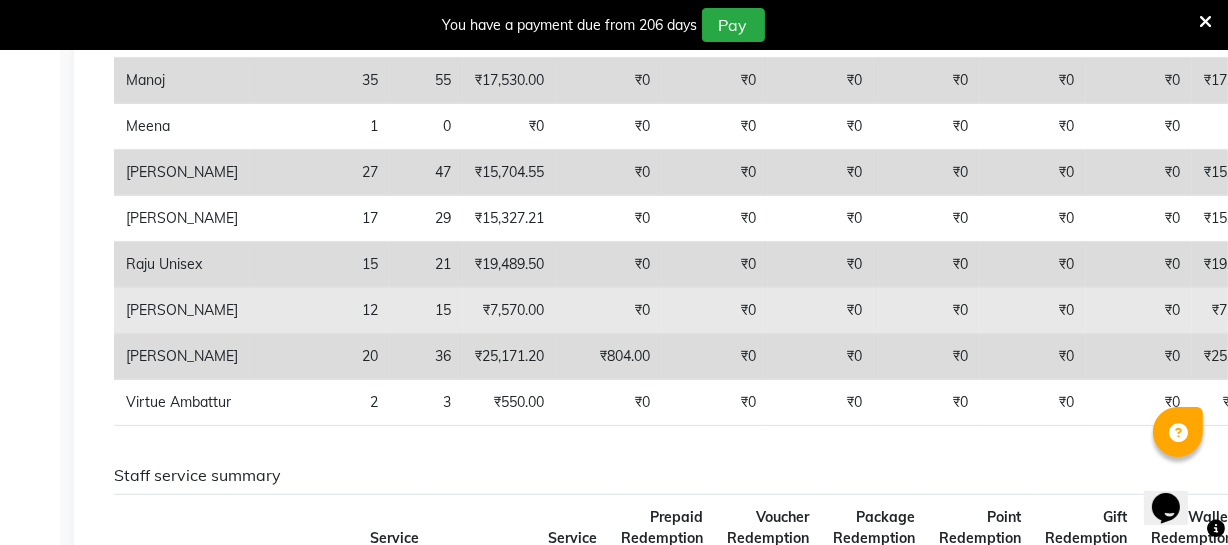scroll, scrollTop: 0, scrollLeft: 0, axis: both 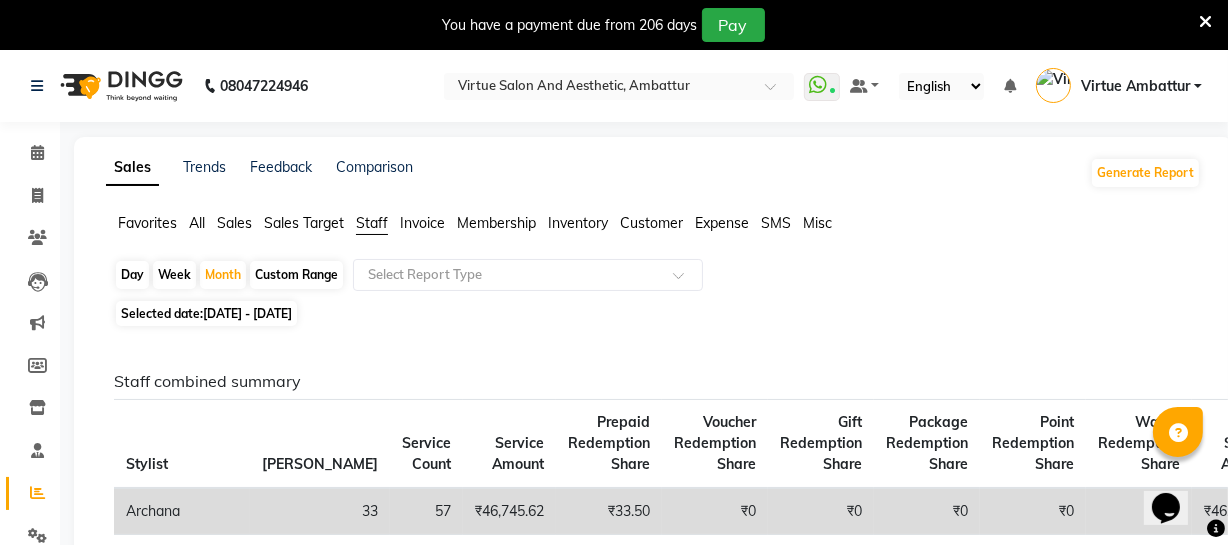 drag, startPoint x: 1108, startPoint y: 309, endPoint x: 1198, endPoint y: 327, distance: 91.78235 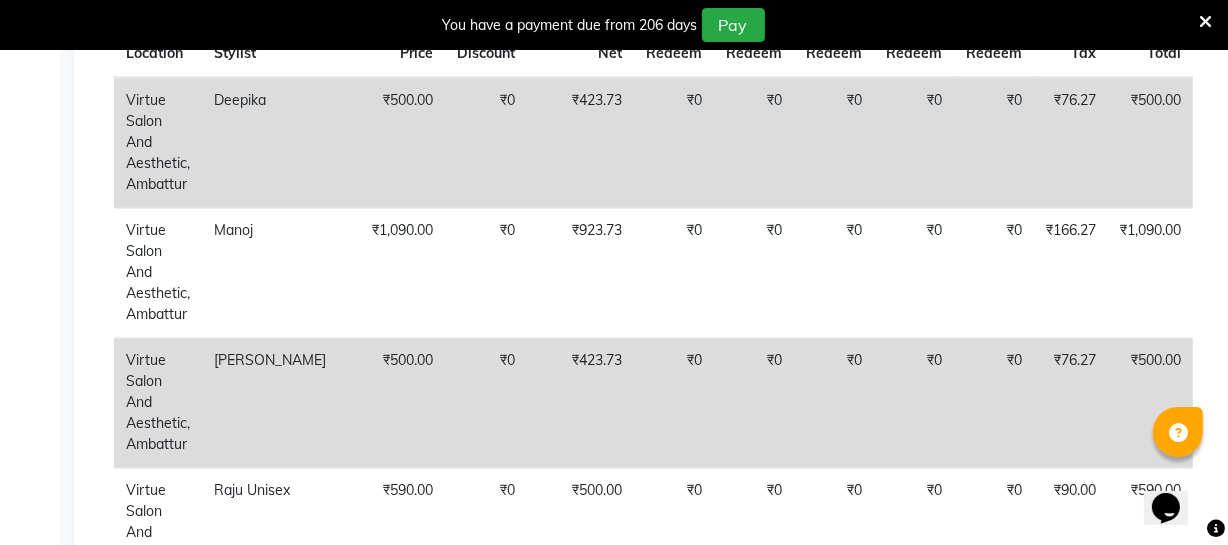scroll, scrollTop: 3599, scrollLeft: 0, axis: vertical 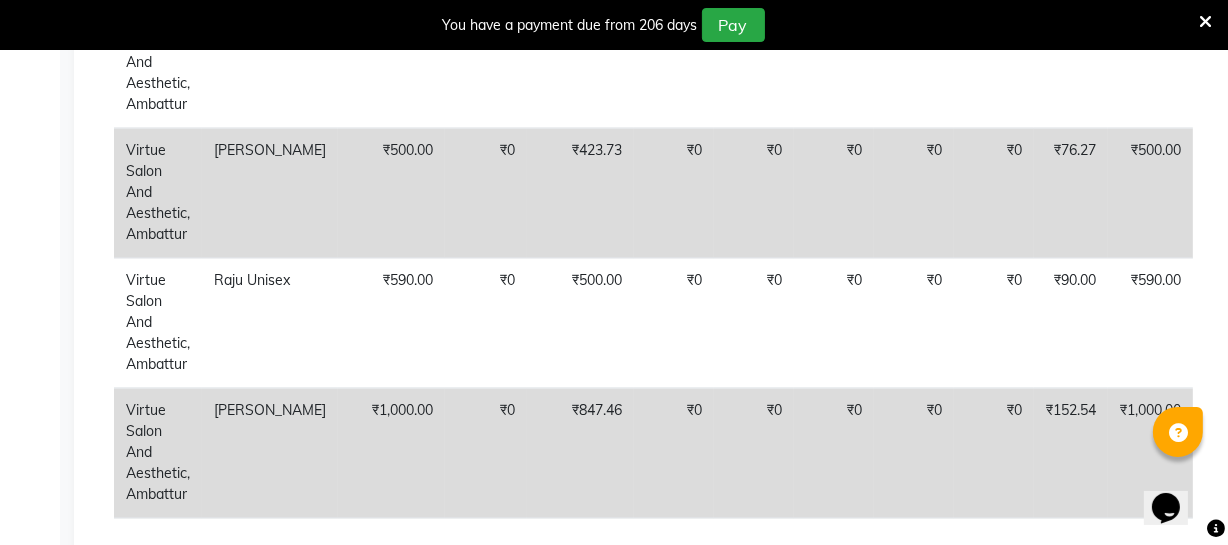 drag, startPoint x: 771, startPoint y: 527, endPoint x: 1080, endPoint y: 545, distance: 309.52383 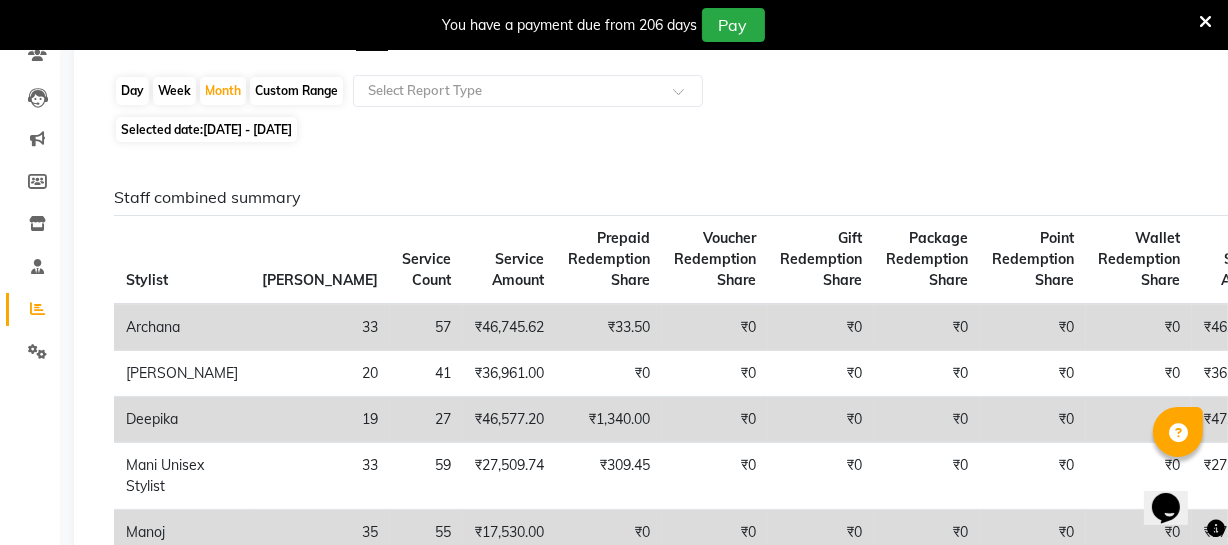 scroll, scrollTop: 0, scrollLeft: 0, axis: both 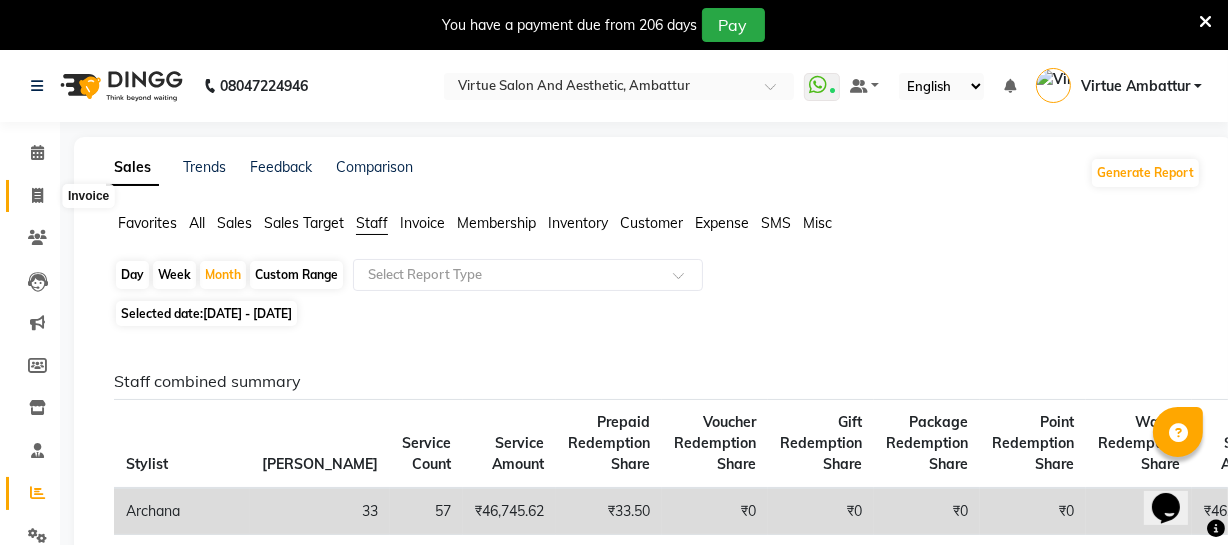 click 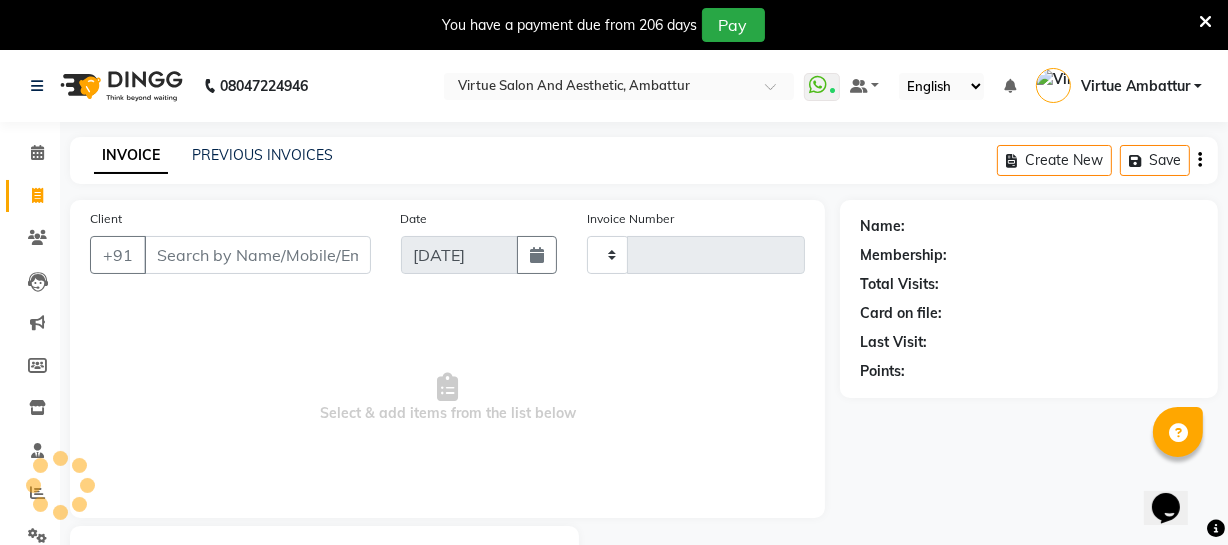 scroll, scrollTop: 107, scrollLeft: 0, axis: vertical 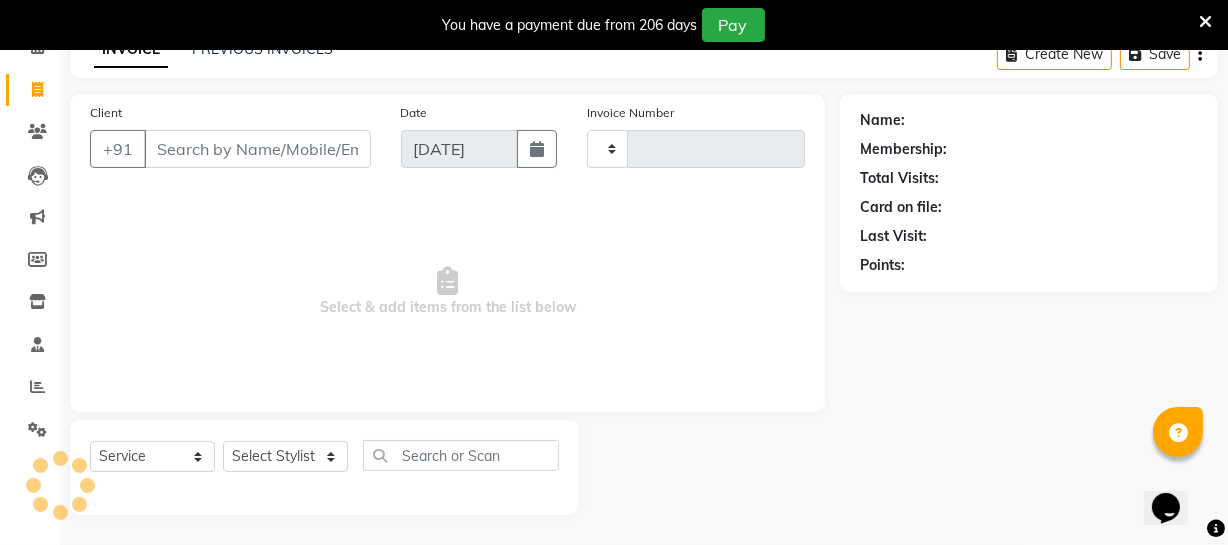 type on "2047" 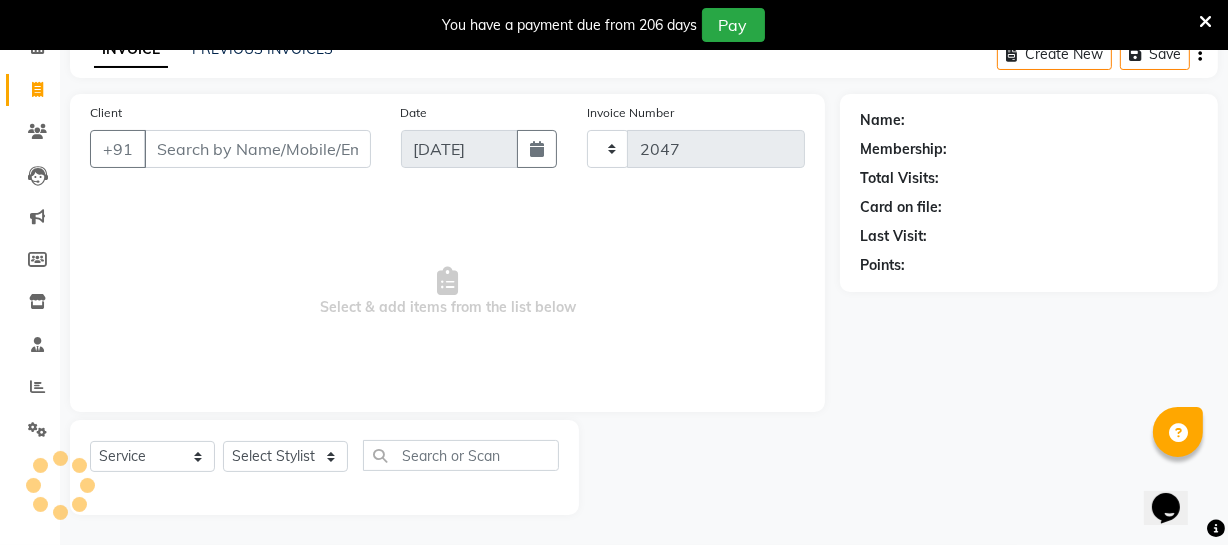 select on "5237" 